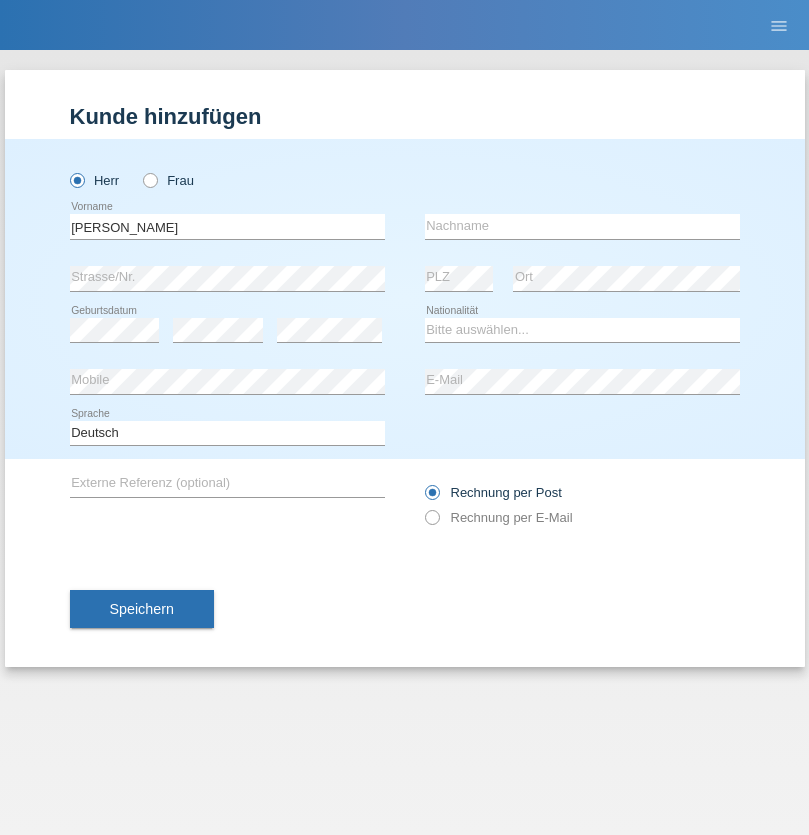 scroll, scrollTop: 0, scrollLeft: 0, axis: both 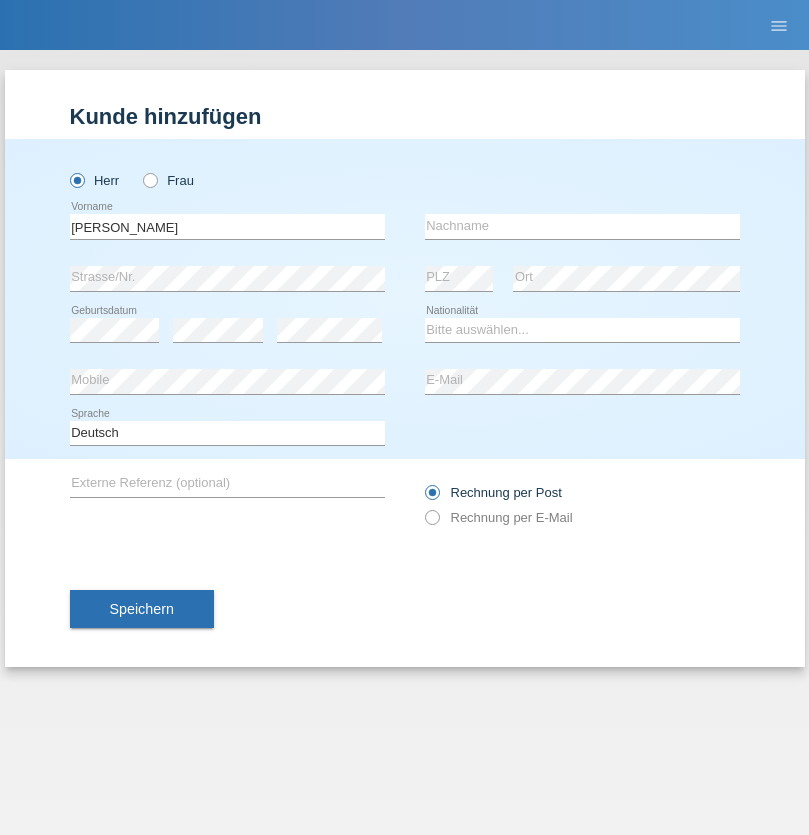 type on "Emanuele" 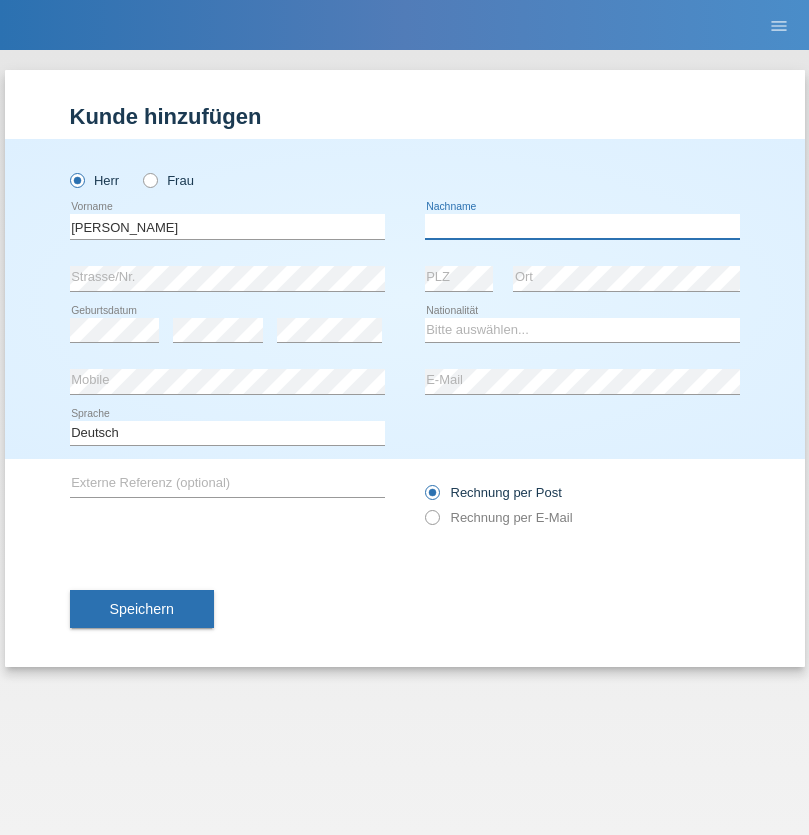 click at bounding box center [582, 226] 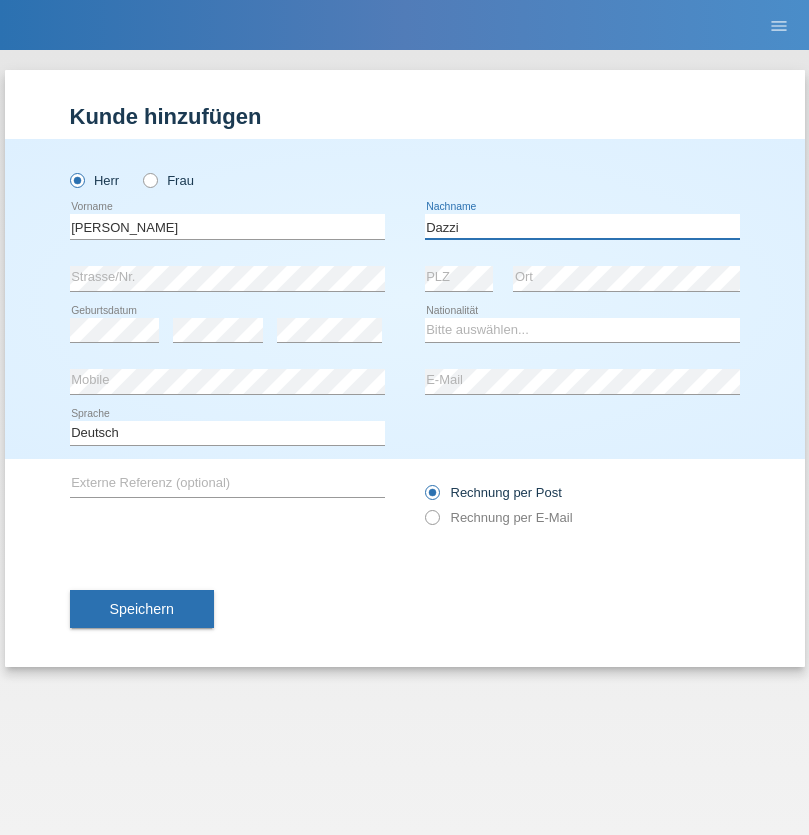 type on "Dazzi" 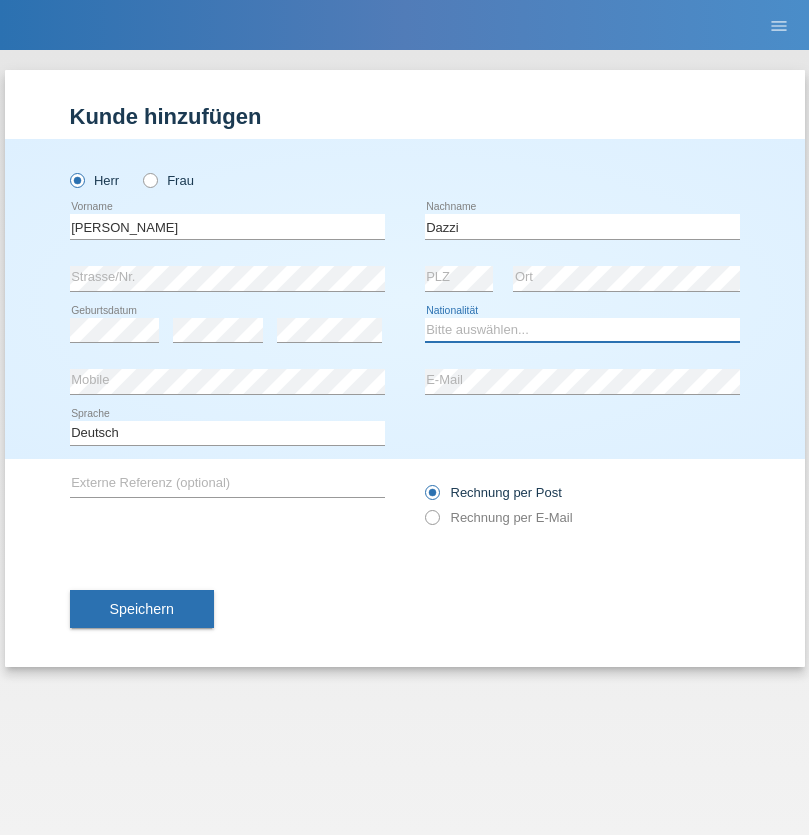 select on "IT" 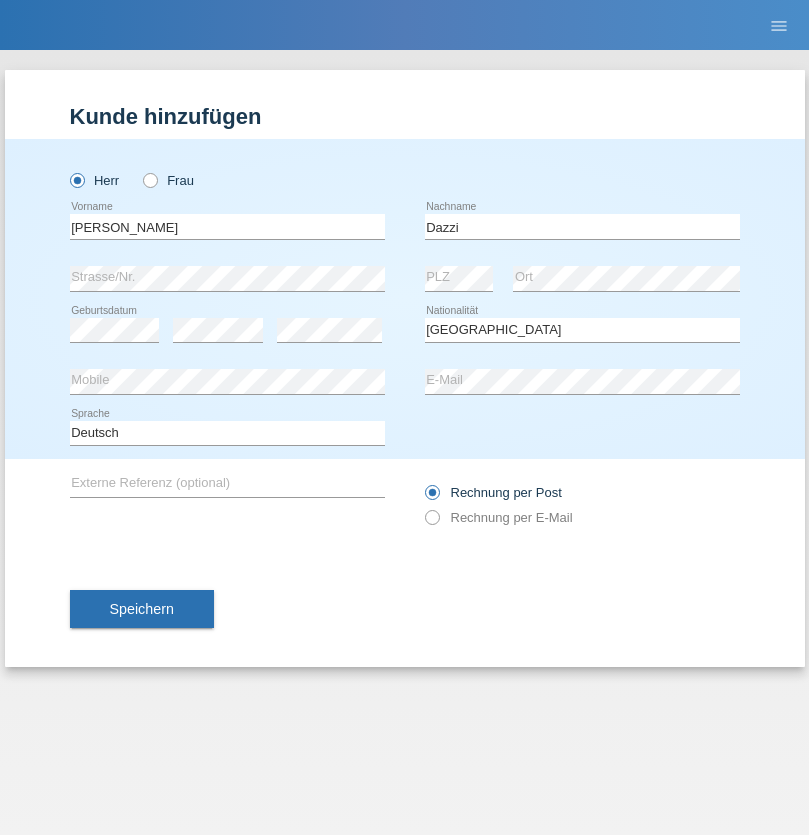 select on "C" 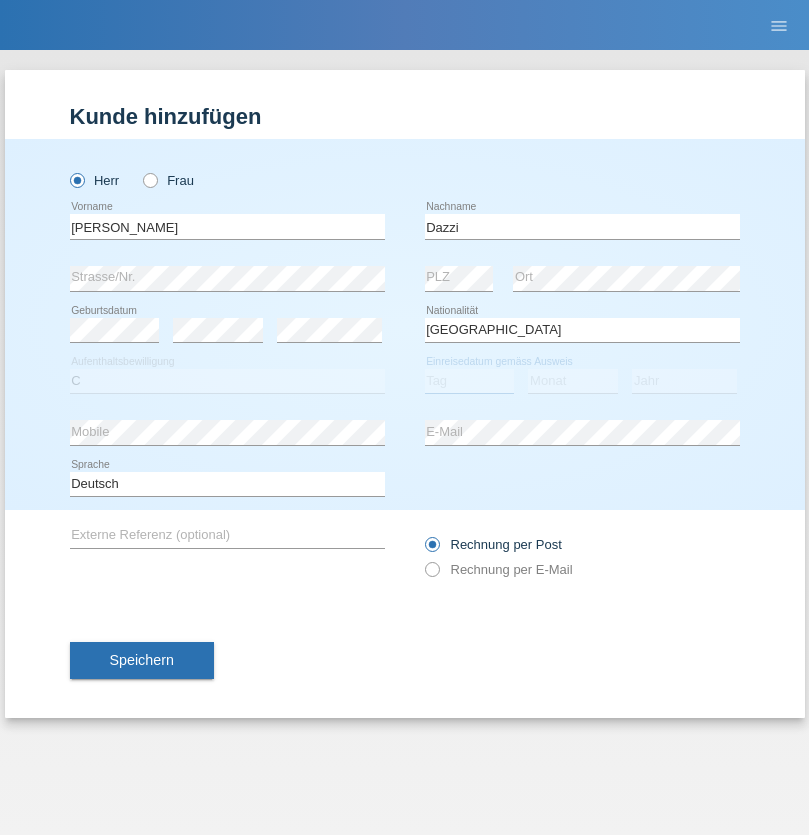 select on "12" 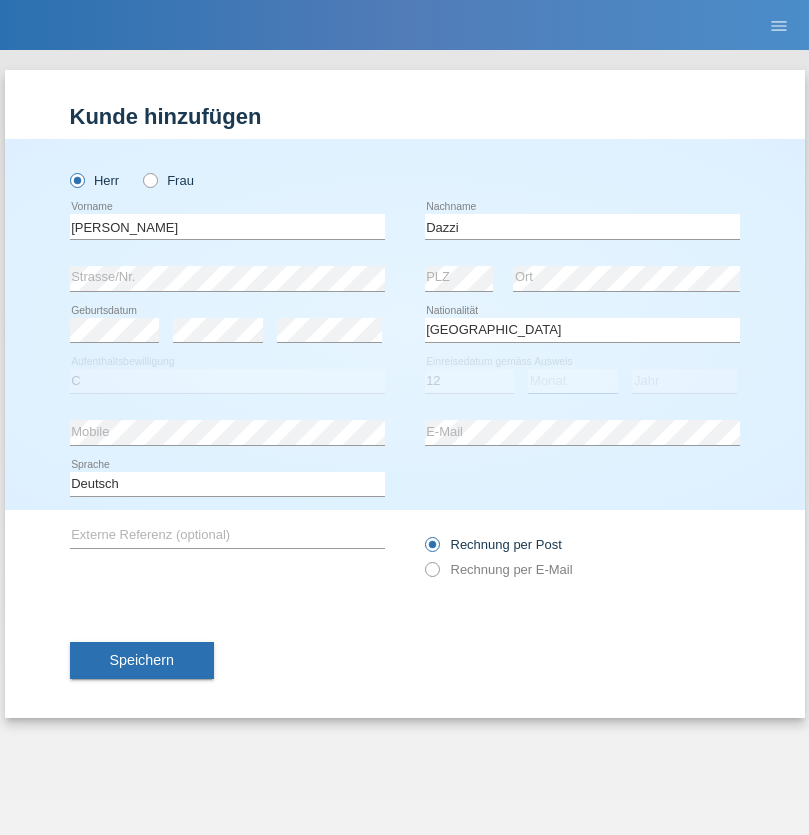 select on "11" 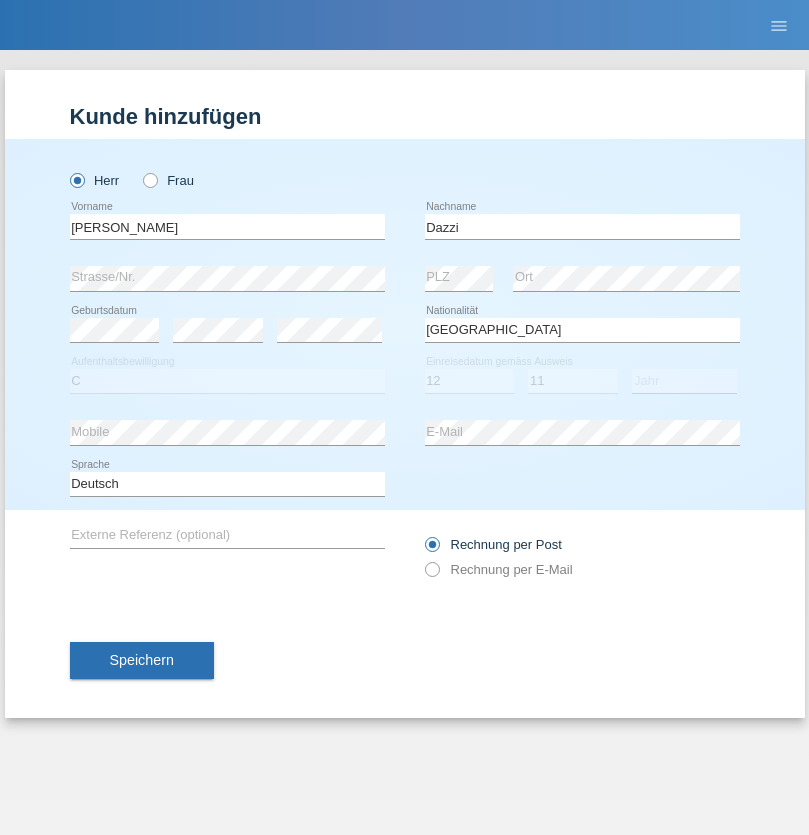 select on "1999" 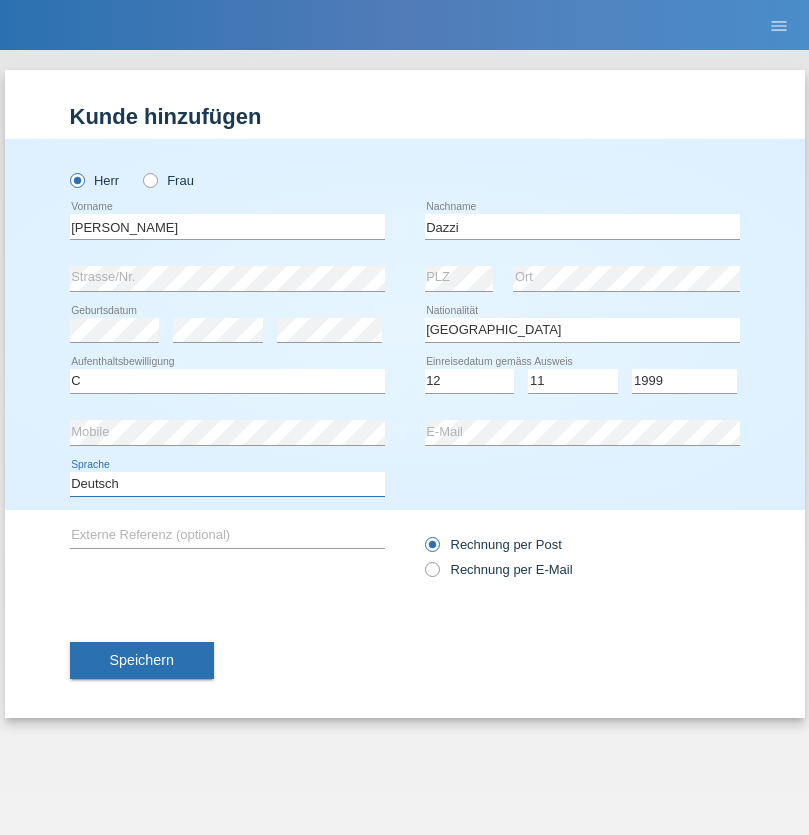 select on "en" 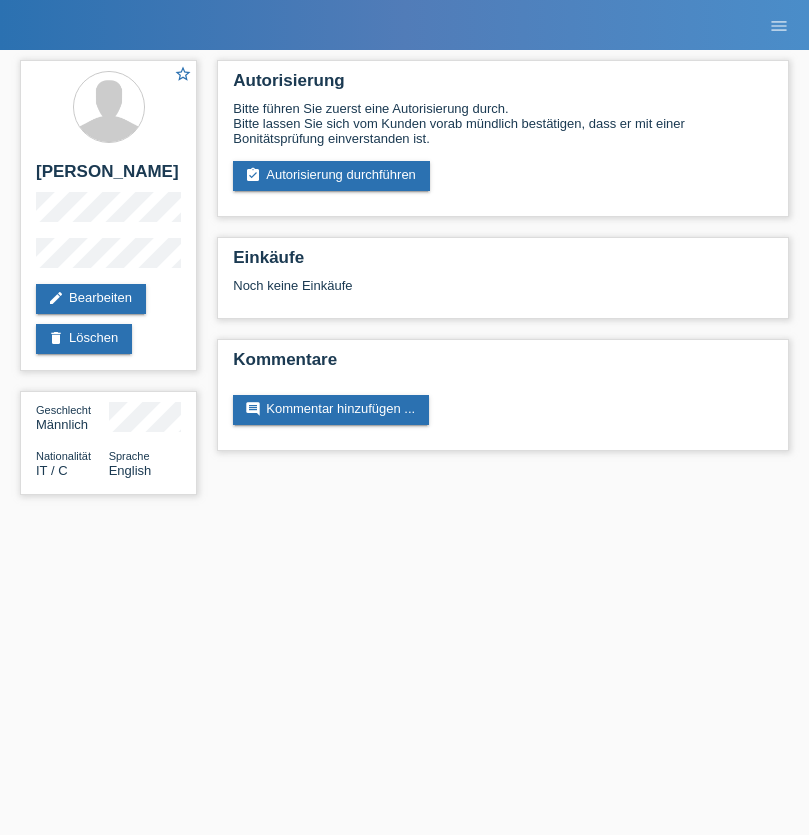 scroll, scrollTop: 0, scrollLeft: 0, axis: both 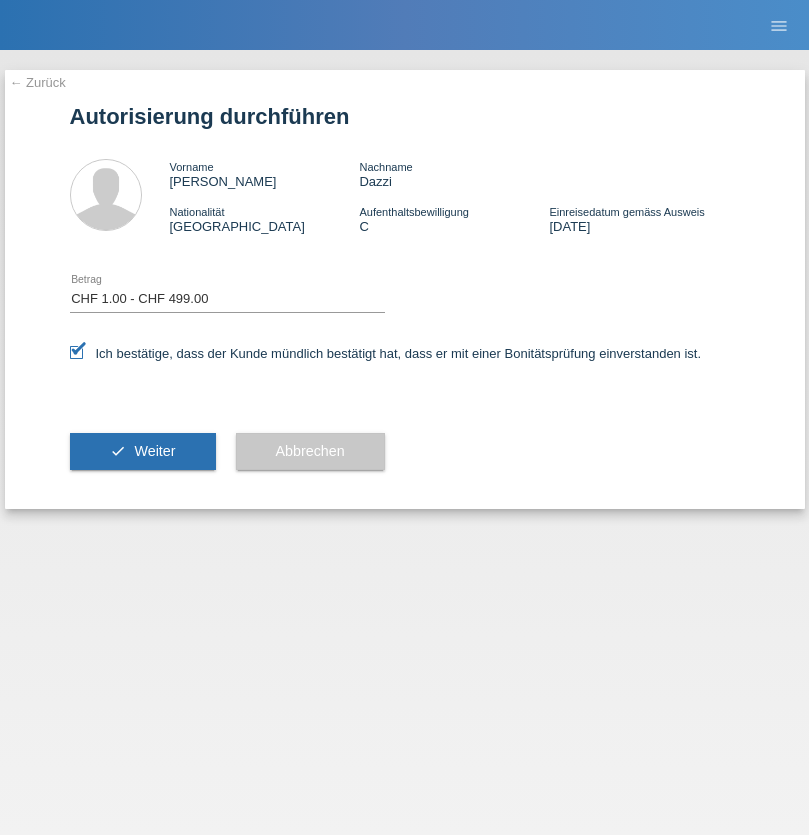 select on "1" 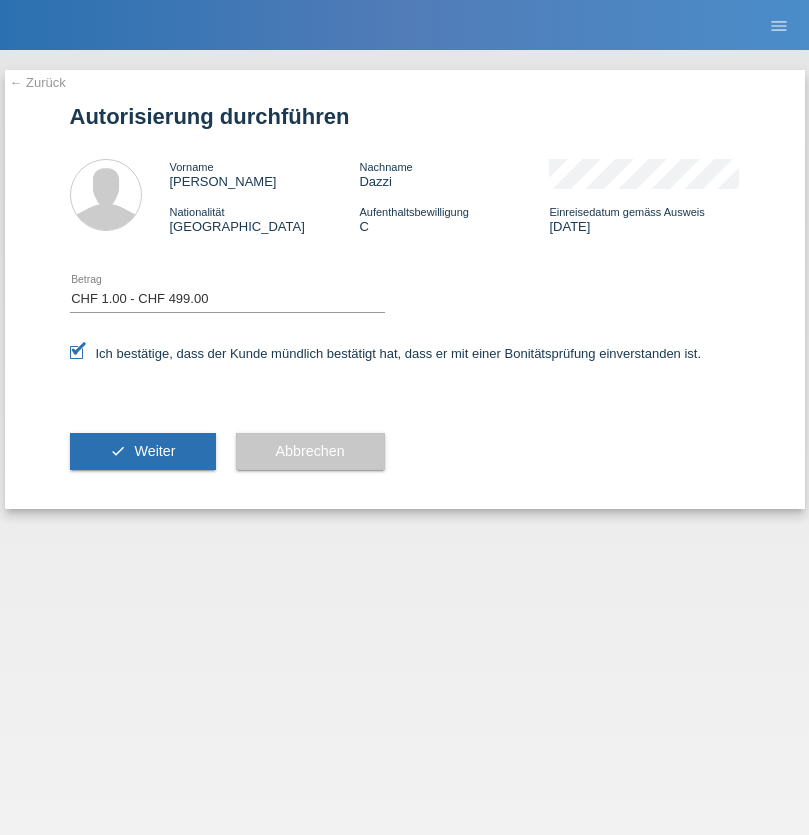 scroll, scrollTop: 0, scrollLeft: 0, axis: both 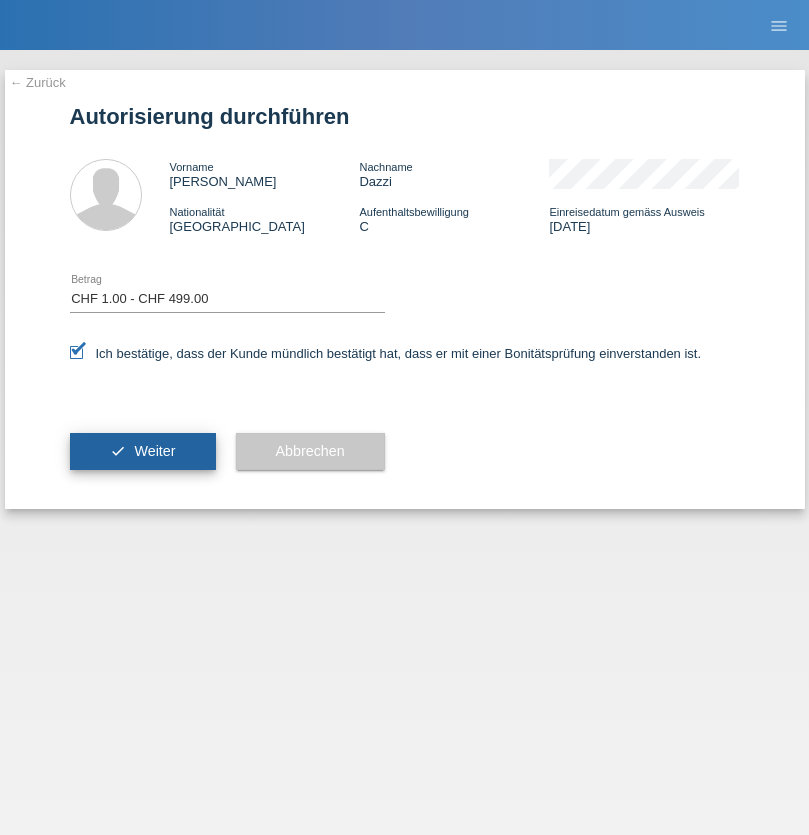 click on "Weiter" at bounding box center [154, 451] 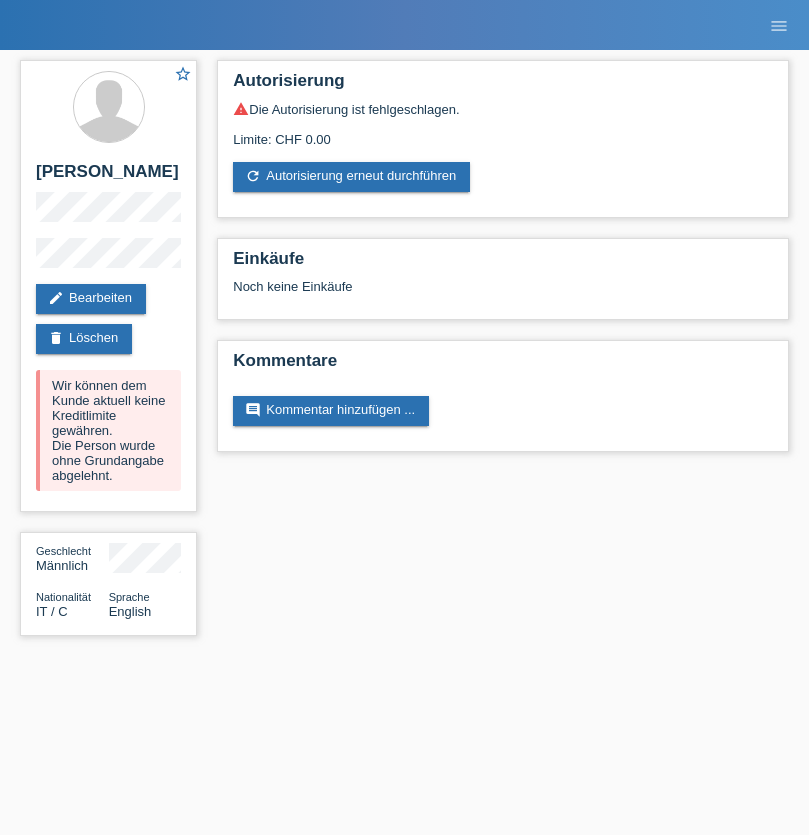 scroll, scrollTop: 0, scrollLeft: 0, axis: both 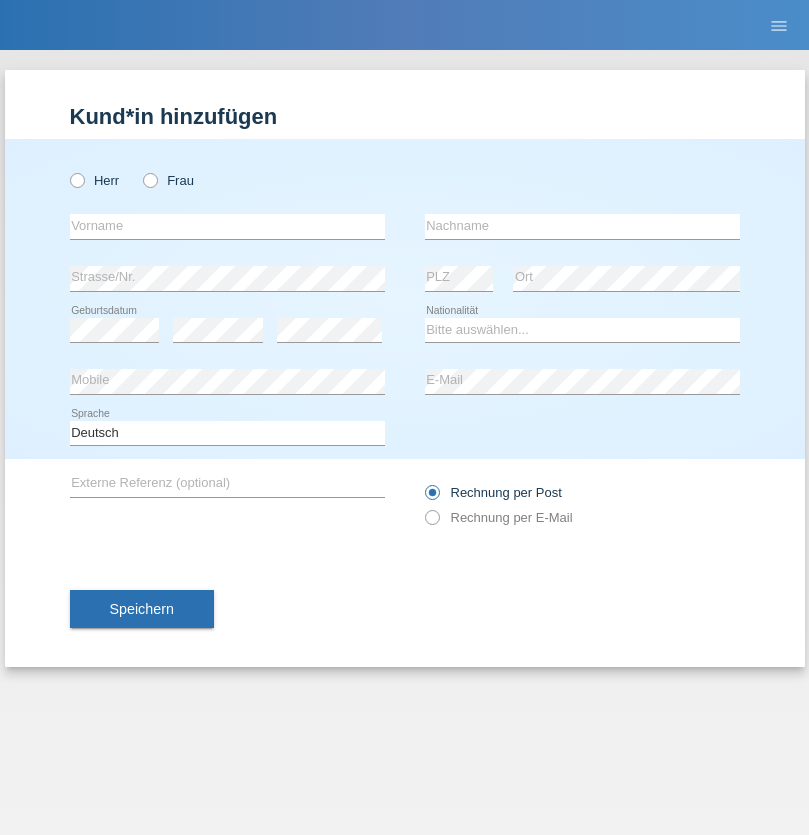 radio on "true" 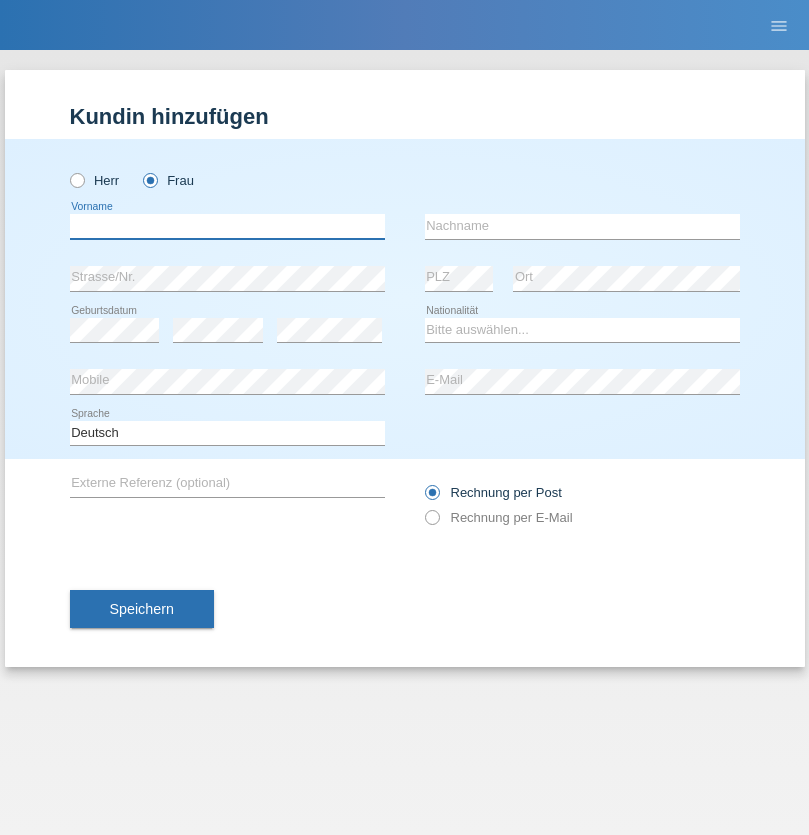 click at bounding box center (227, 226) 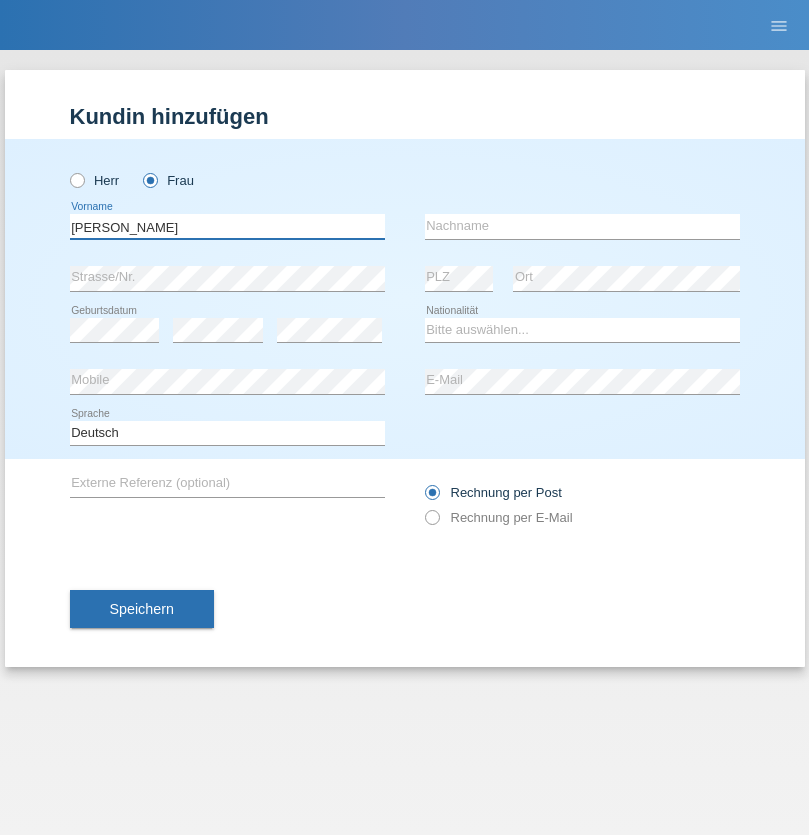 type on "[PERSON_NAME]" 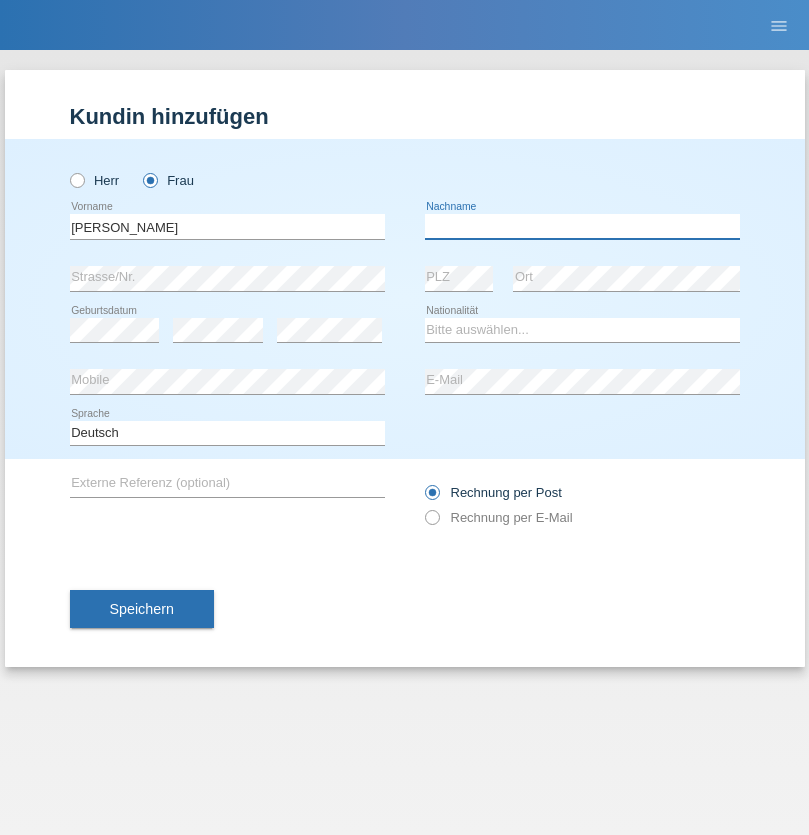 click at bounding box center [582, 226] 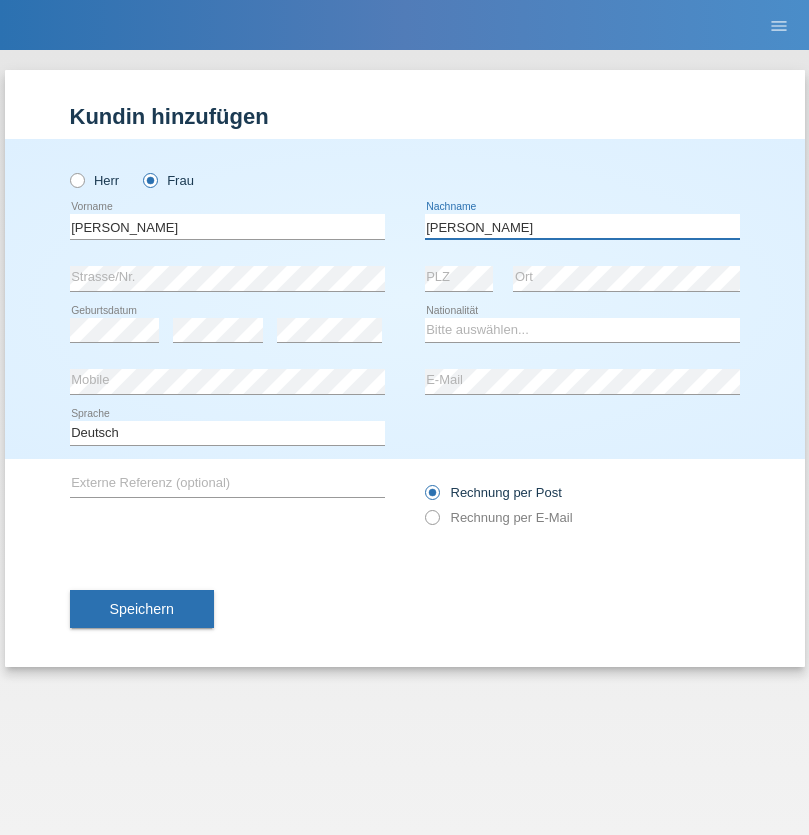 type on "[PERSON_NAME]" 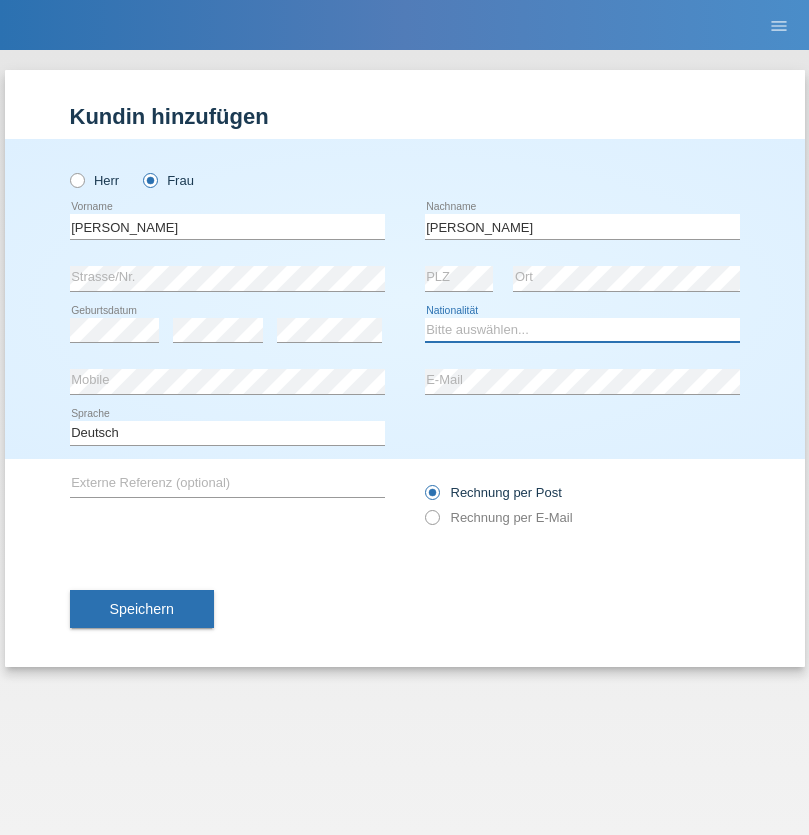 select on "CH" 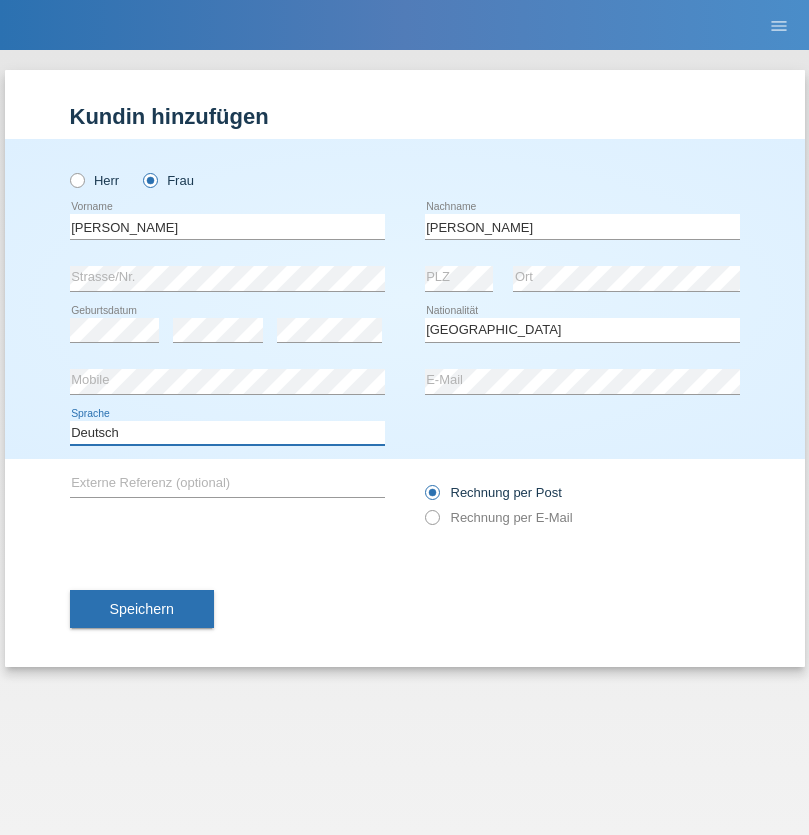 select on "en" 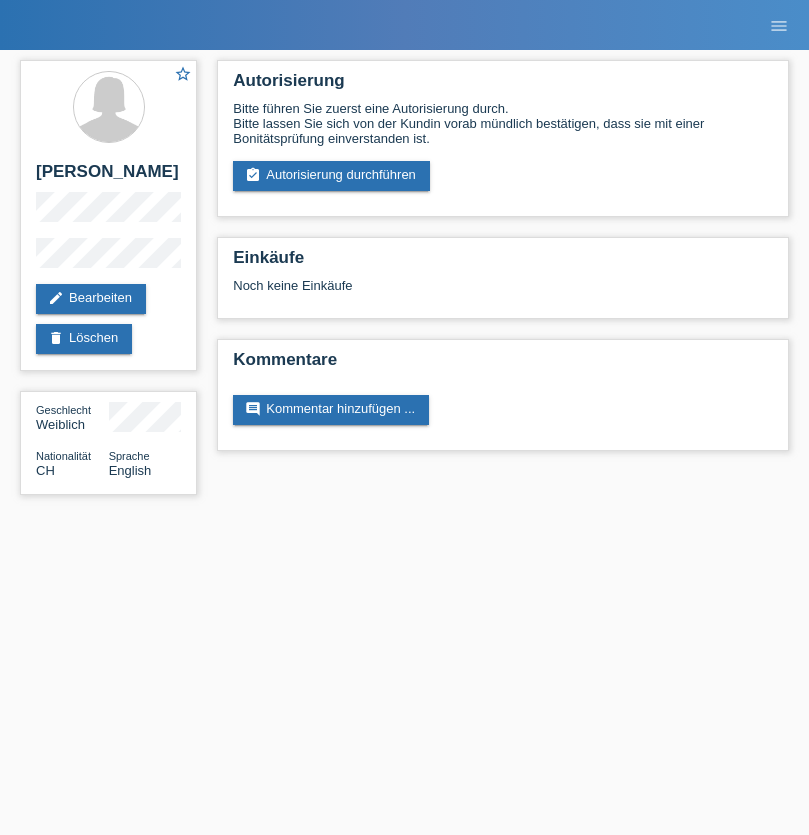 scroll, scrollTop: 0, scrollLeft: 0, axis: both 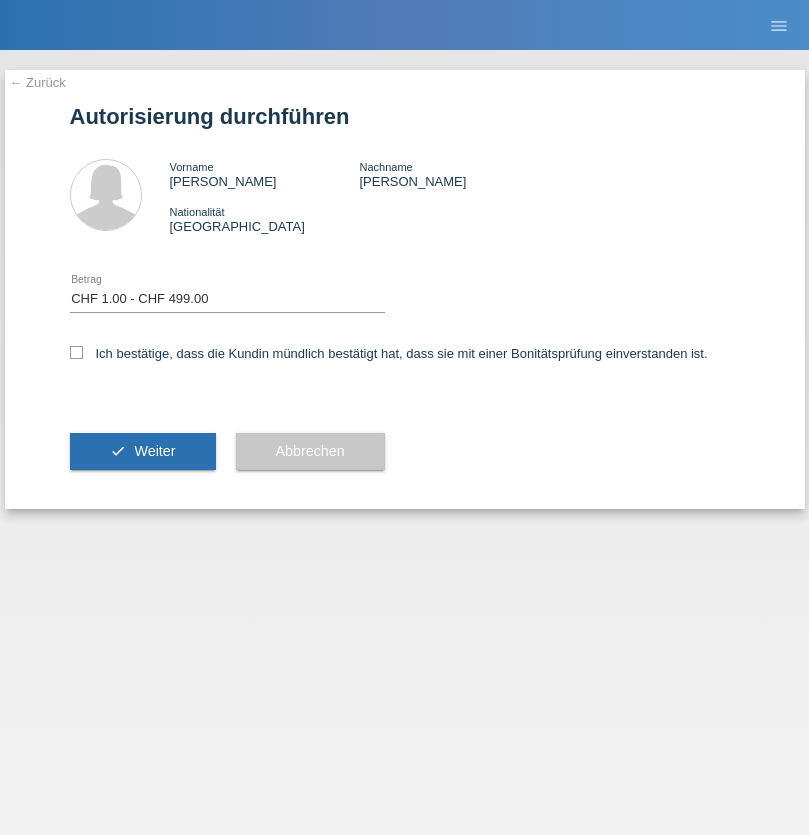 select on "1" 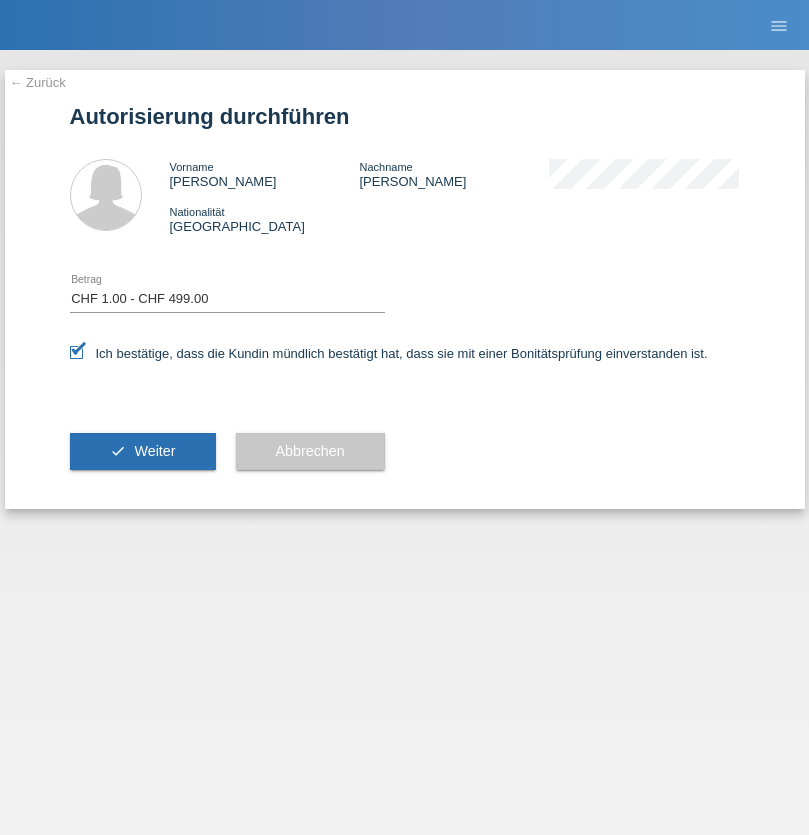 scroll, scrollTop: 0, scrollLeft: 0, axis: both 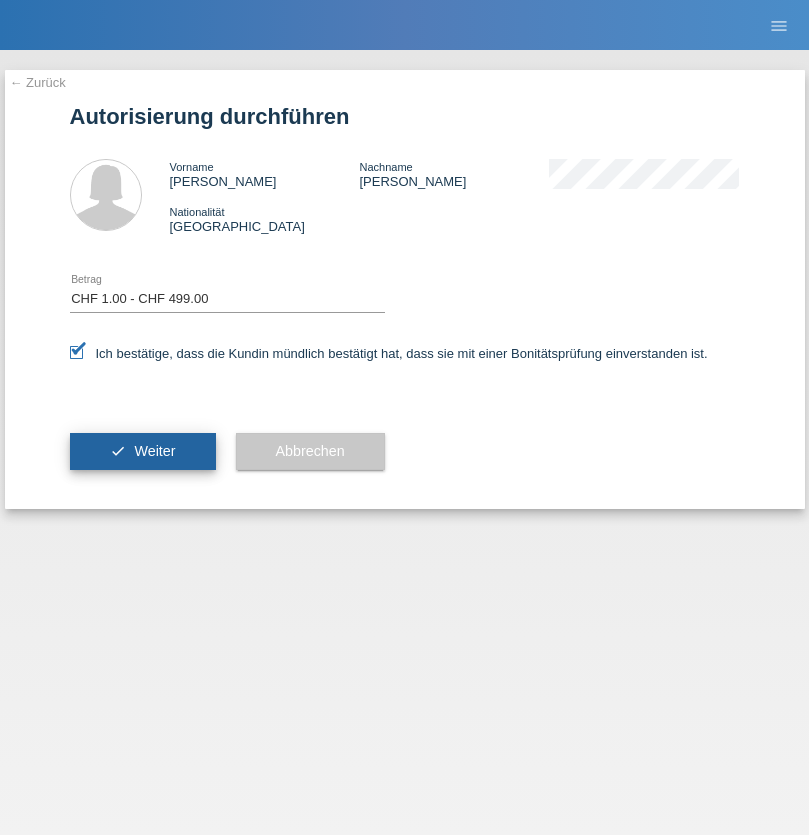click on "Weiter" at bounding box center [154, 451] 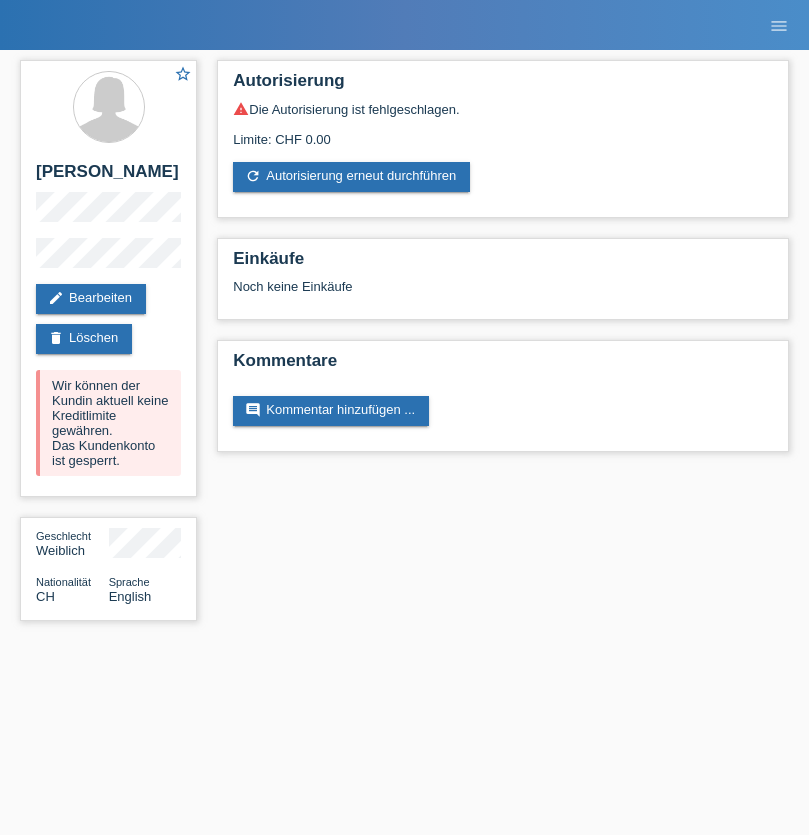 scroll, scrollTop: 0, scrollLeft: 0, axis: both 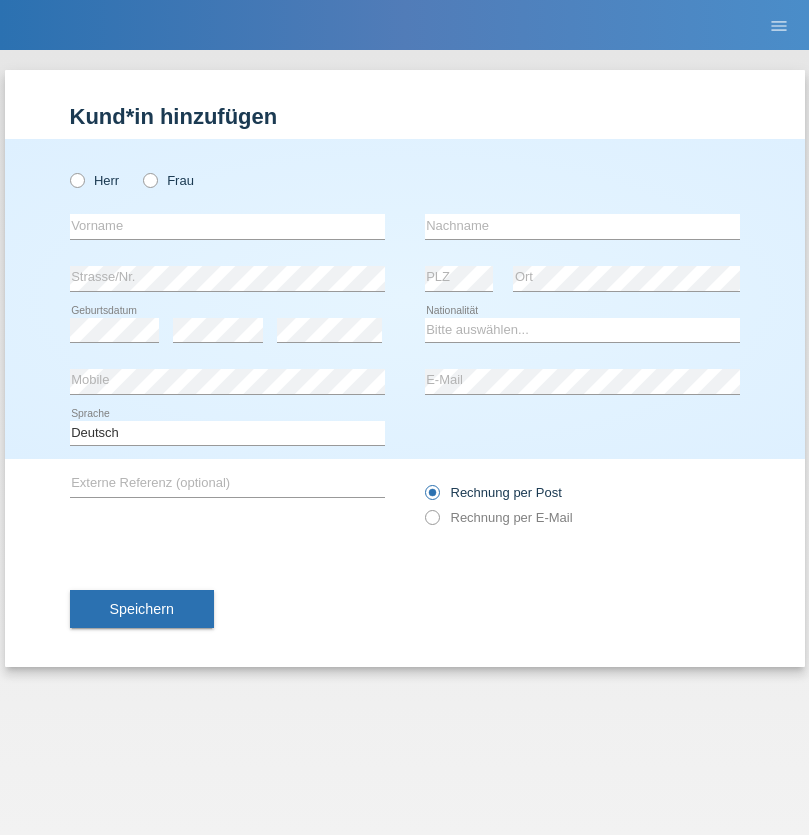 radio on "true" 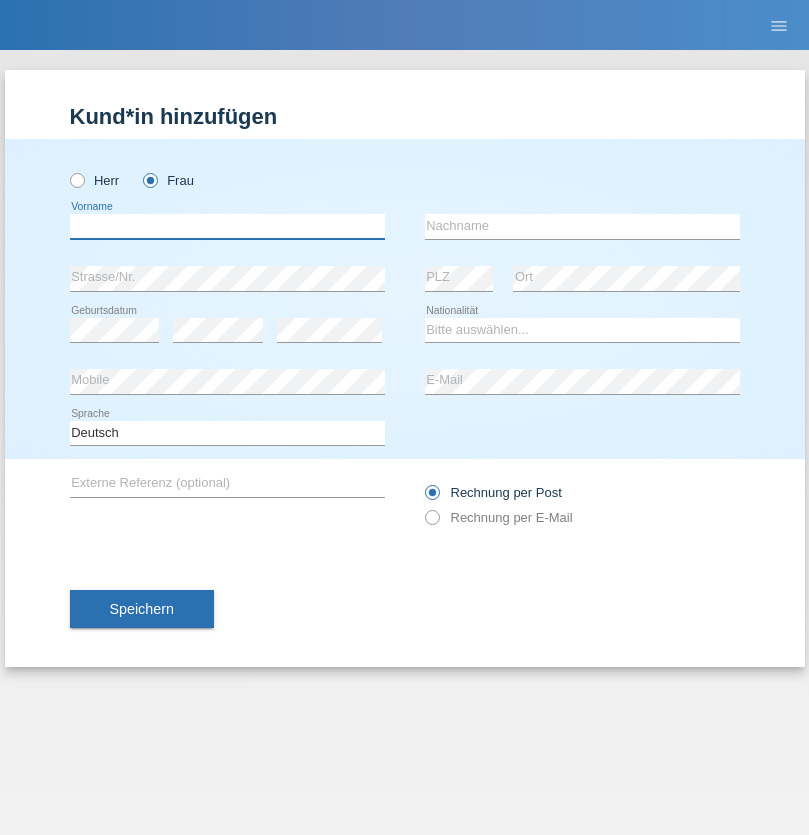 click at bounding box center [227, 226] 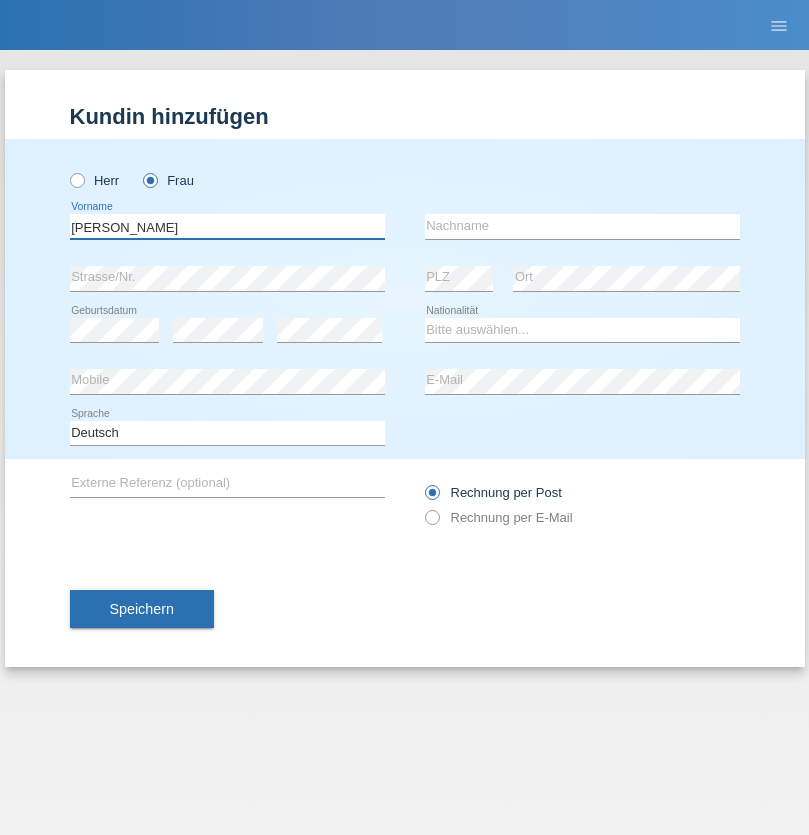 type on "[PERSON_NAME]" 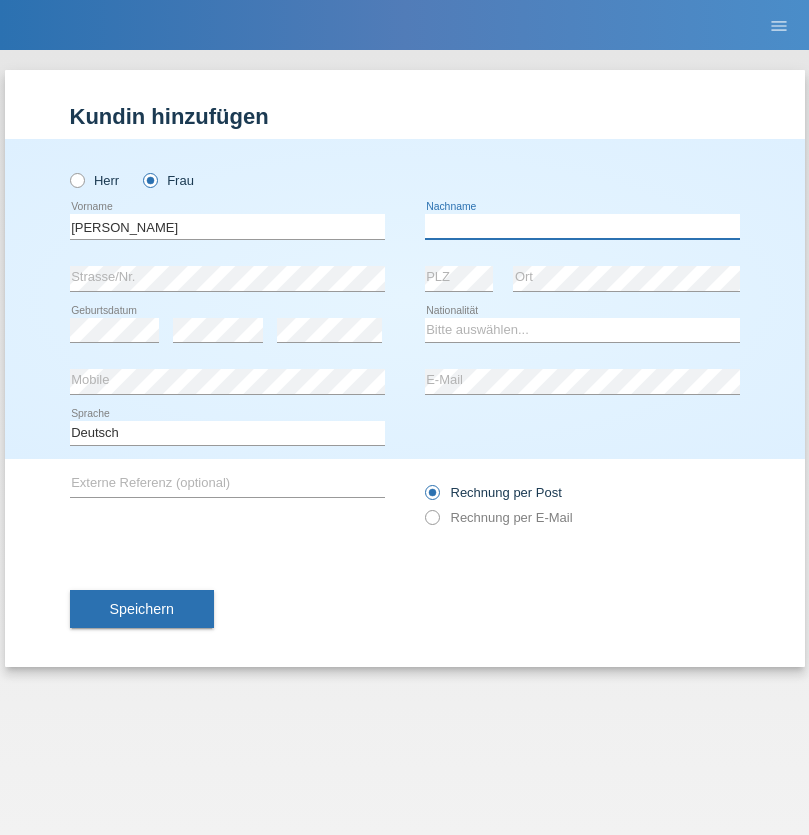 click at bounding box center [582, 226] 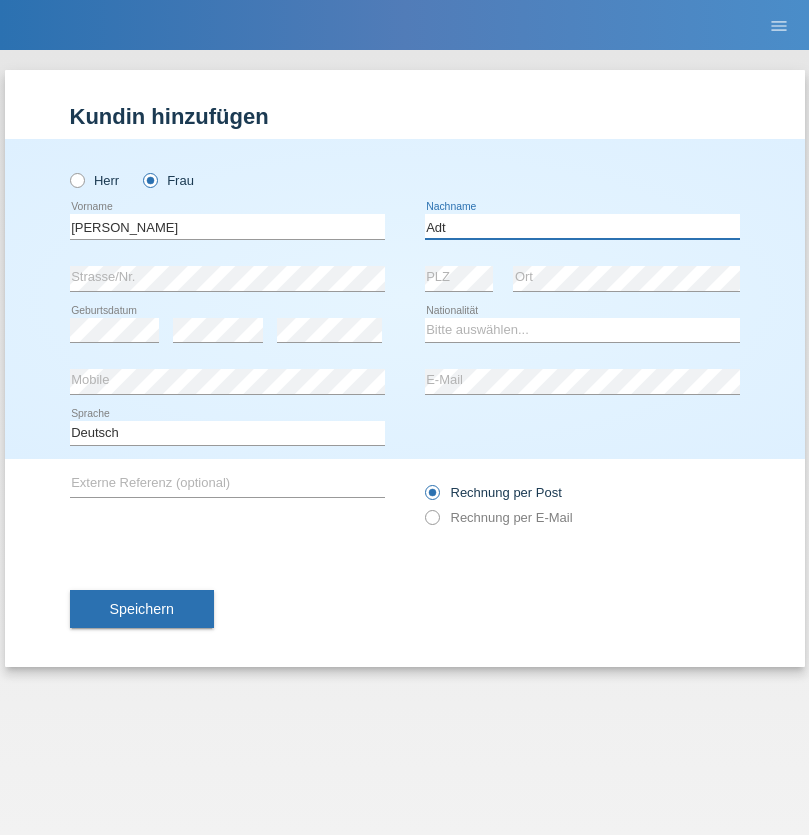 type on "Adt" 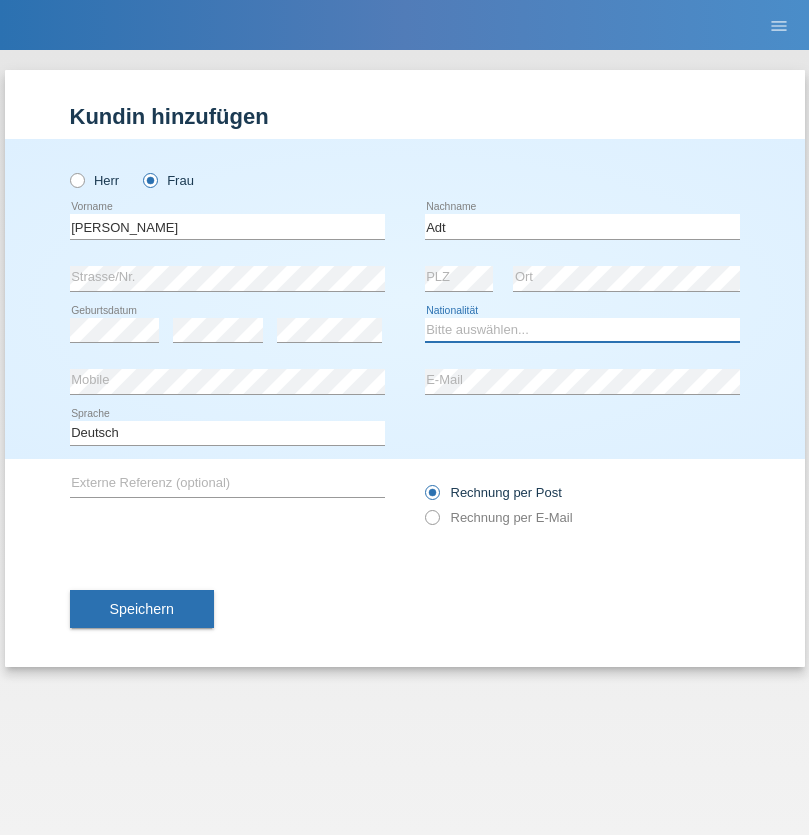 select on "LI" 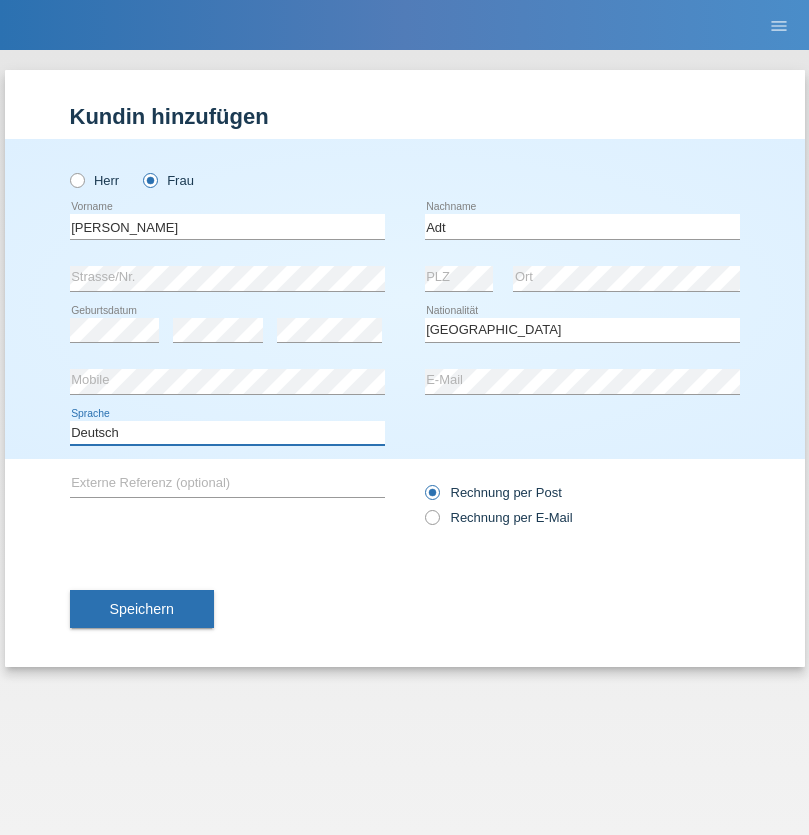 select on "en" 